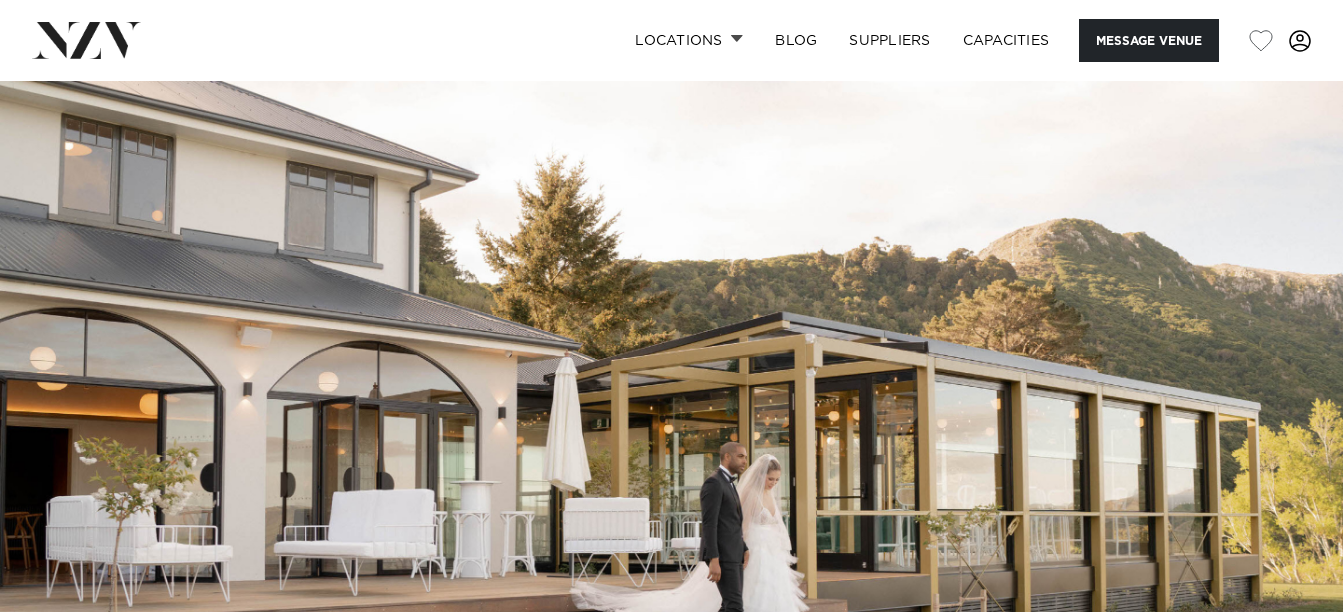 scroll, scrollTop: 0, scrollLeft: 0, axis: both 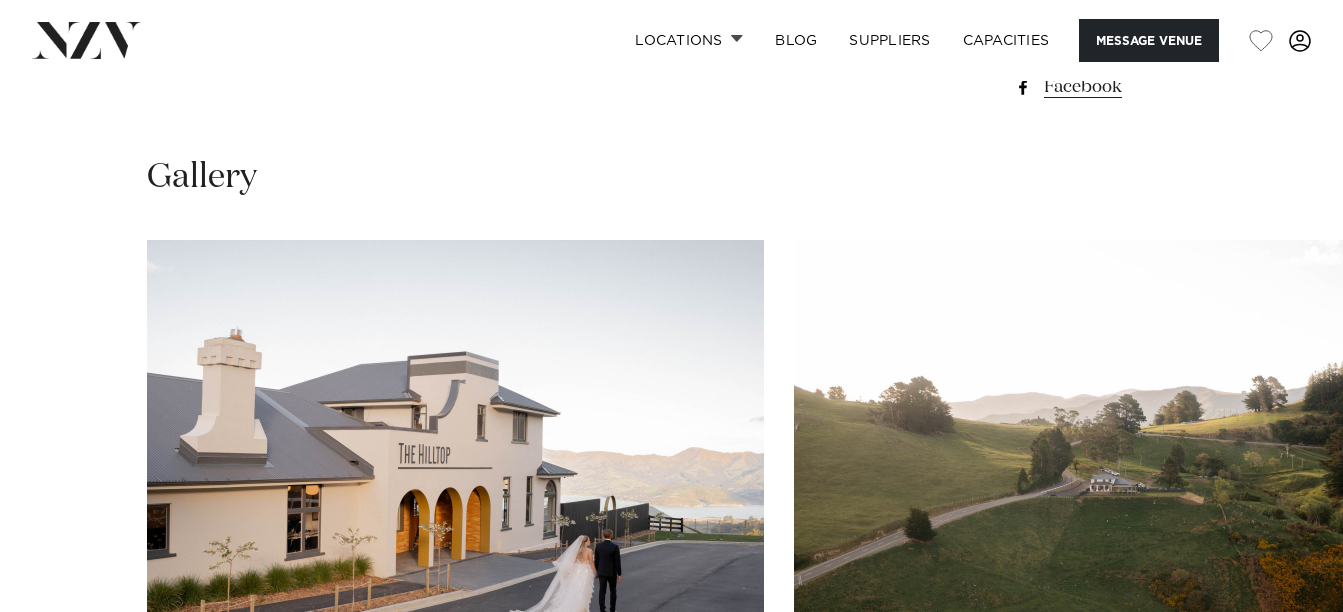 click at bounding box center [455, 466] 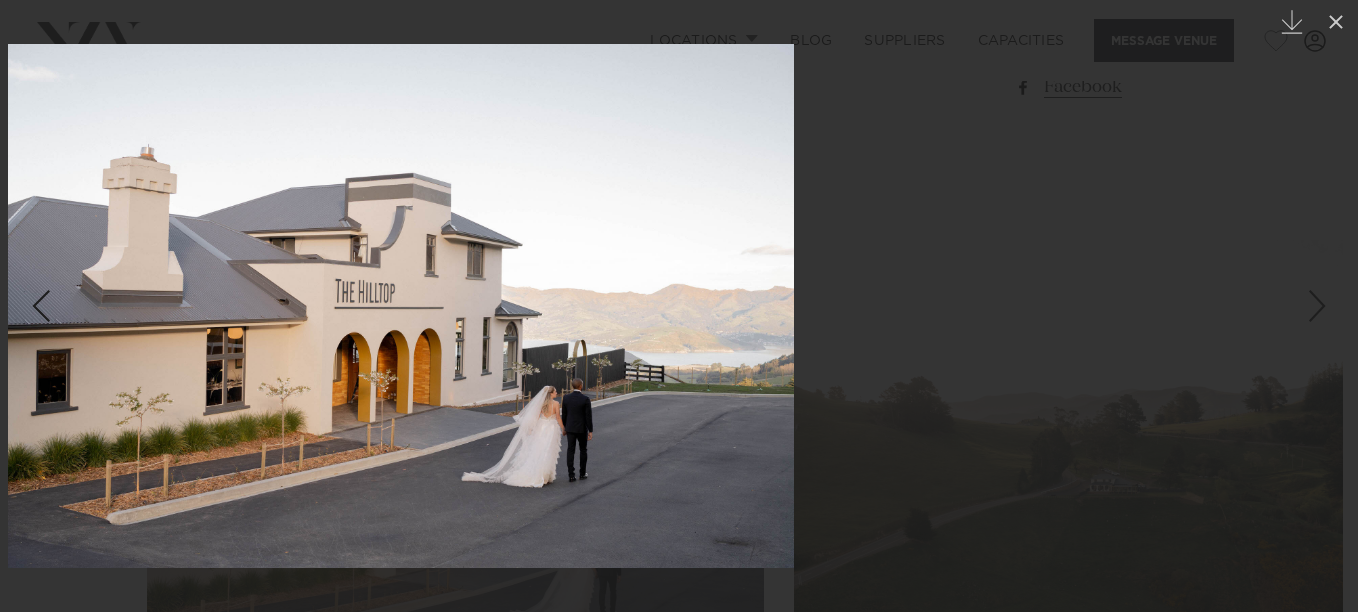 drag, startPoint x: 798, startPoint y: 359, endPoint x: 77, endPoint y: 469, distance: 729.34283 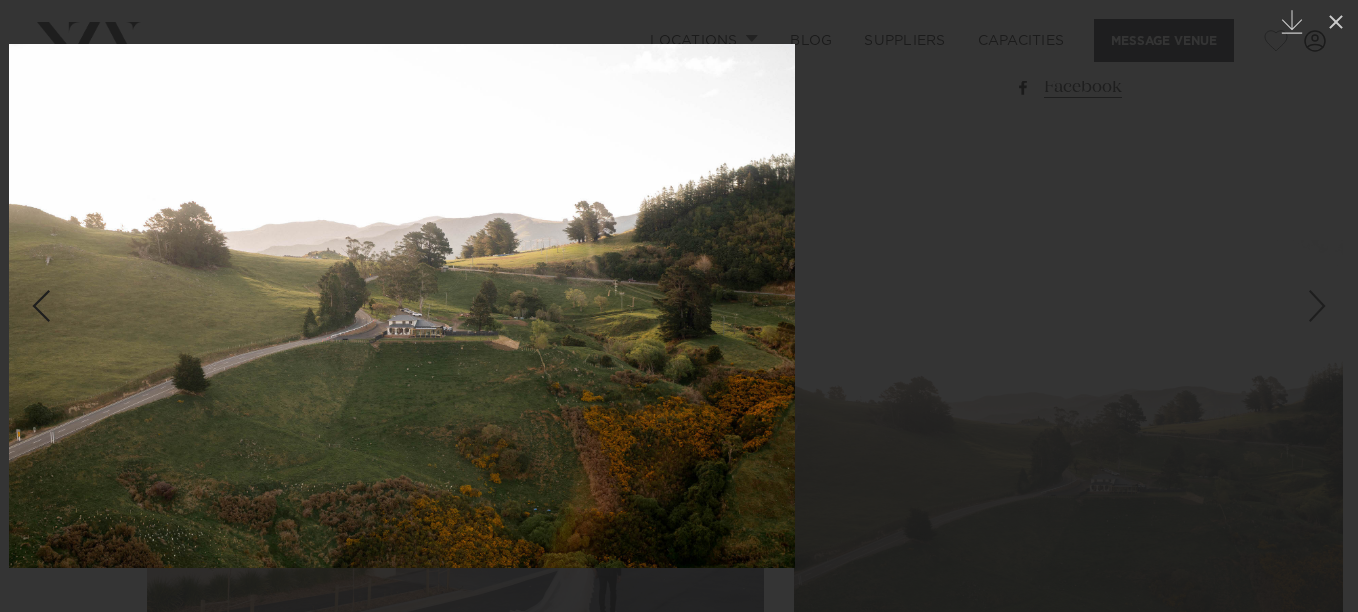 drag, startPoint x: 946, startPoint y: 238, endPoint x: 0, endPoint y: 329, distance: 950.36676 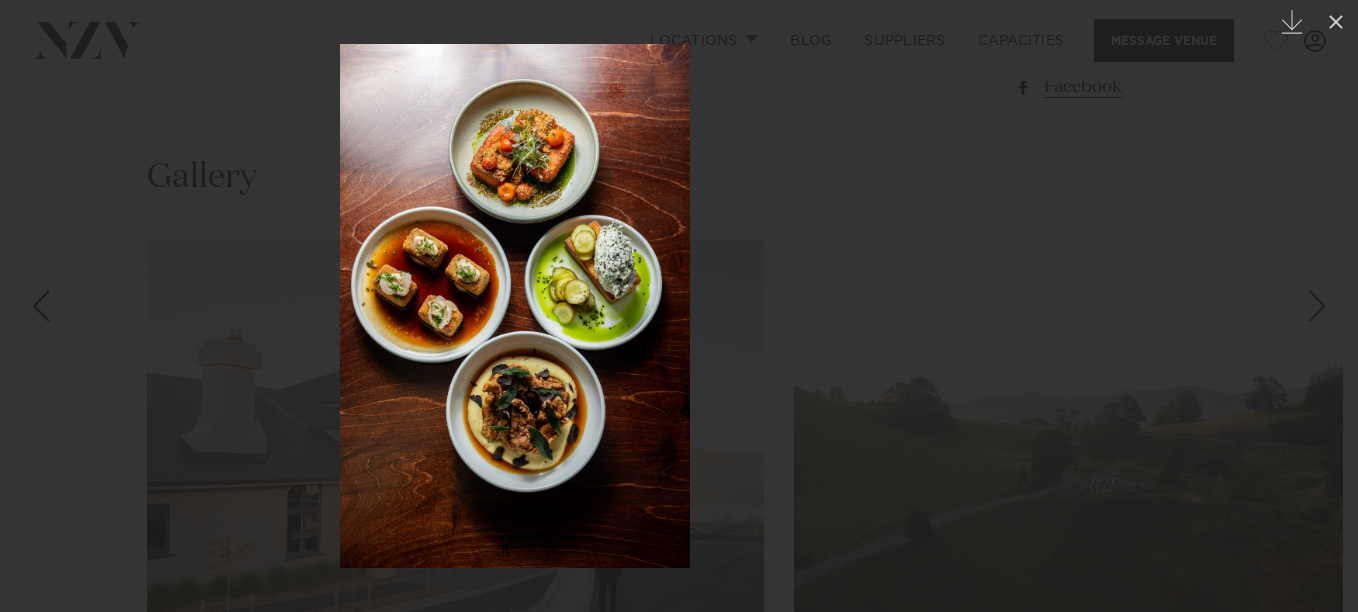 drag, startPoint x: 711, startPoint y: 298, endPoint x: 11, endPoint y: 326, distance: 700.55975 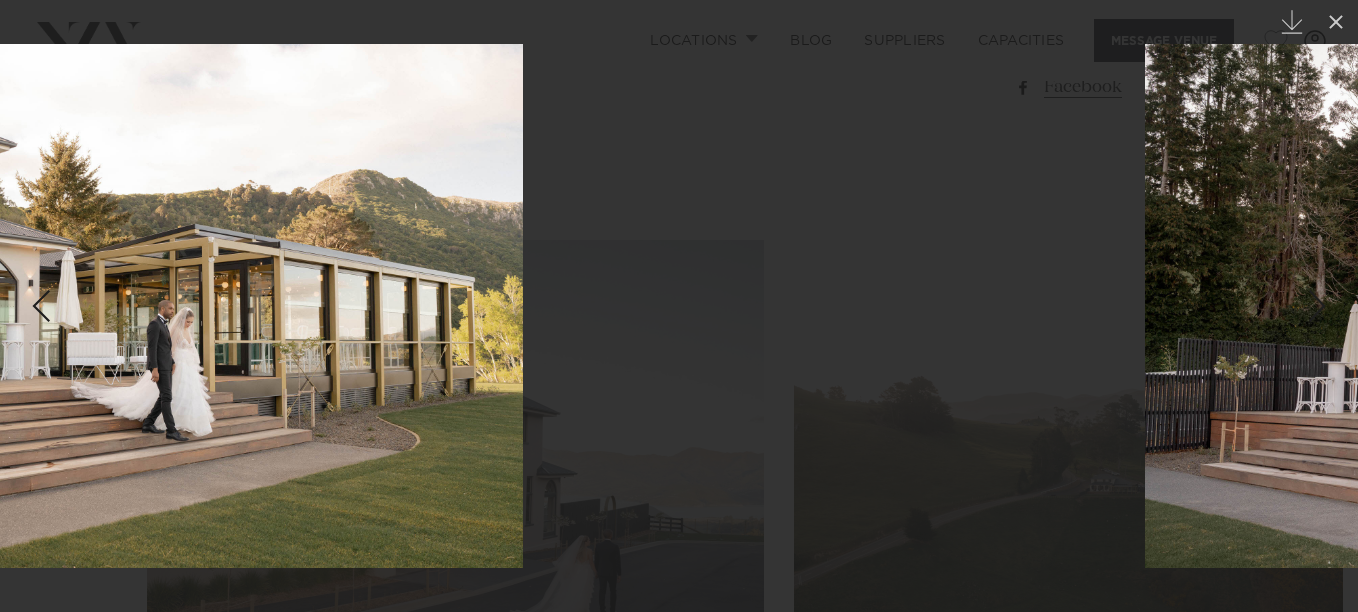 drag, startPoint x: 699, startPoint y: 306, endPoint x: 78, endPoint y: 336, distance: 621.72424 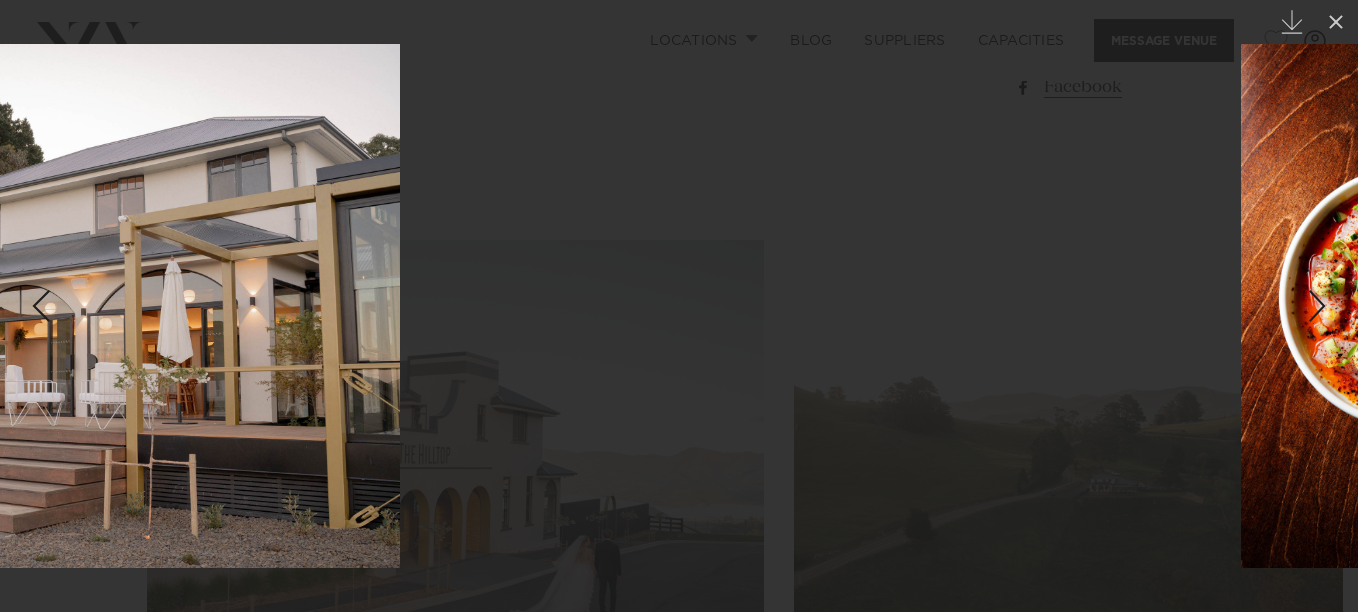 drag, startPoint x: 798, startPoint y: 282, endPoint x: 84, endPoint y: 303, distance: 714.3088 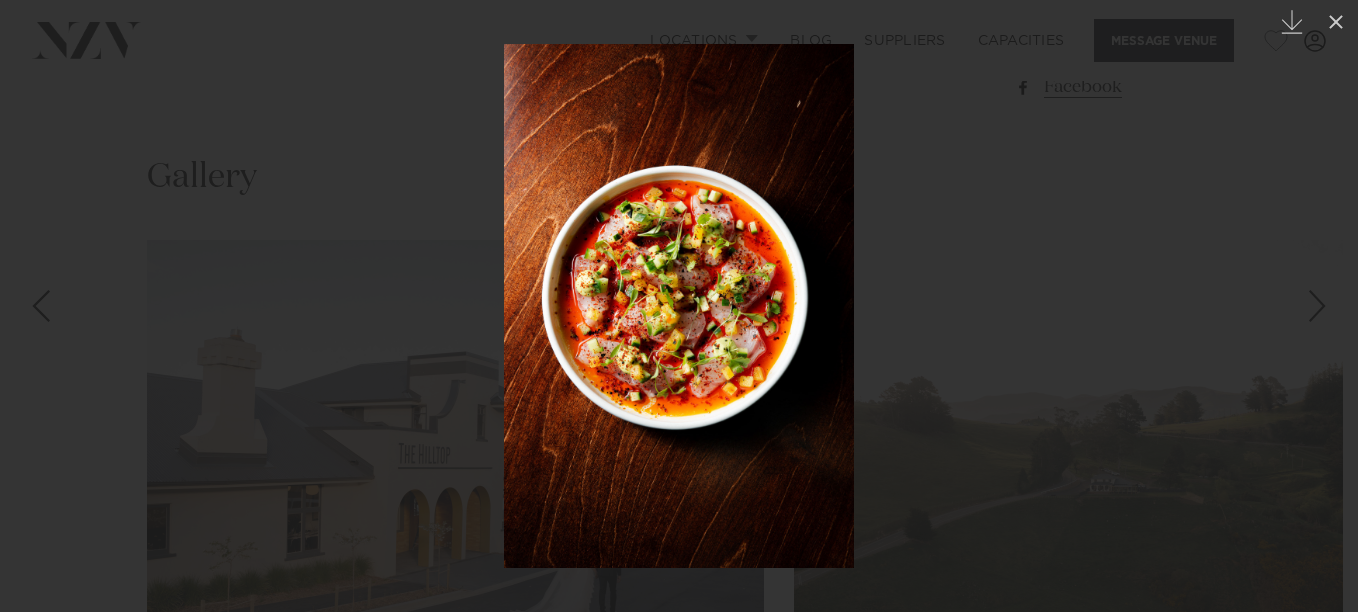 drag, startPoint x: 674, startPoint y: 287, endPoint x: 173, endPoint y: 310, distance: 501.52768 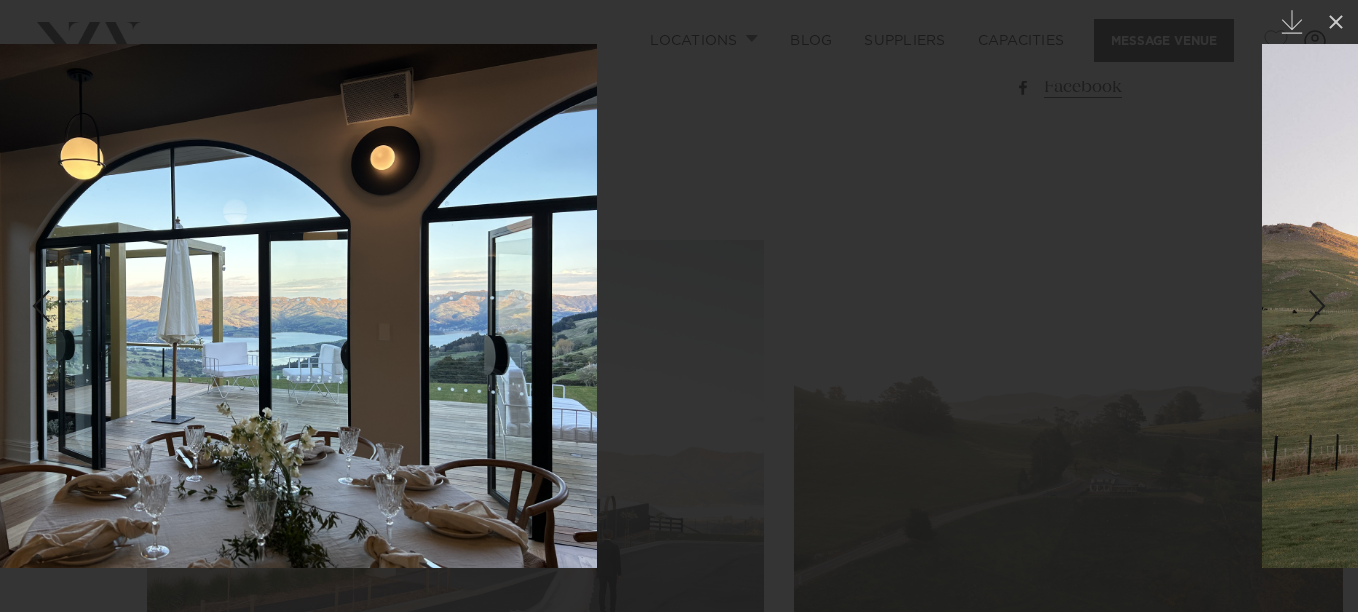drag, startPoint x: 798, startPoint y: 302, endPoint x: 324, endPoint y: 372, distance: 479.1409 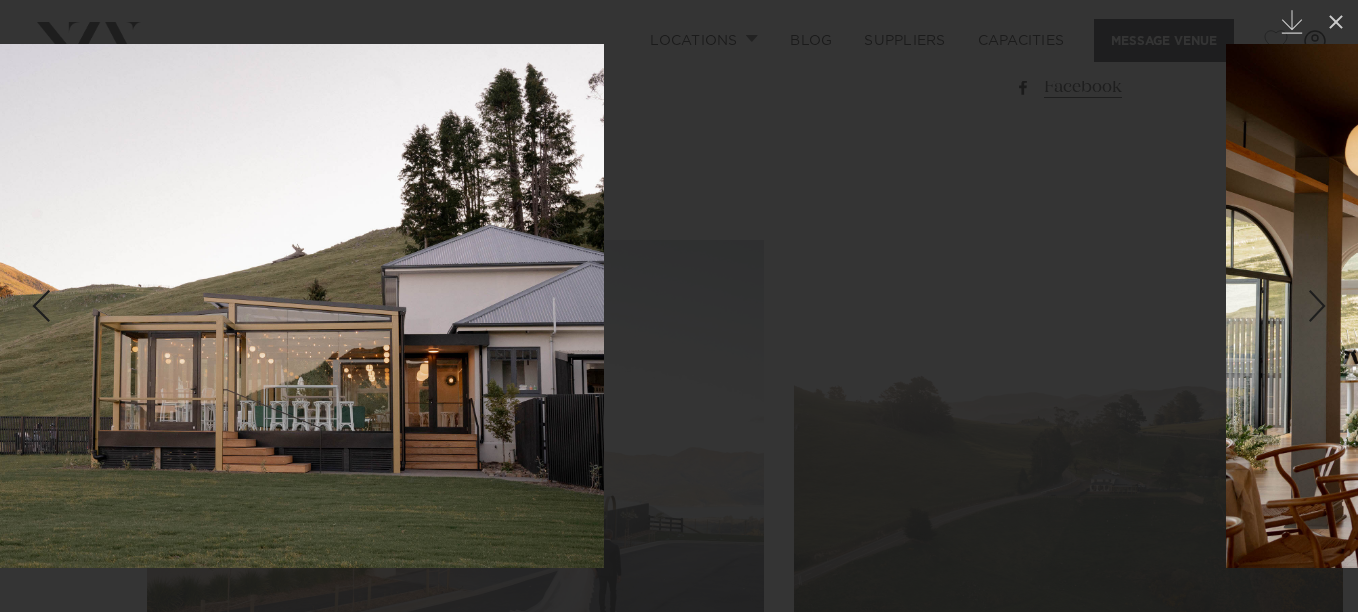 drag, startPoint x: 912, startPoint y: 340, endPoint x: 394, endPoint y: 360, distance: 518.386 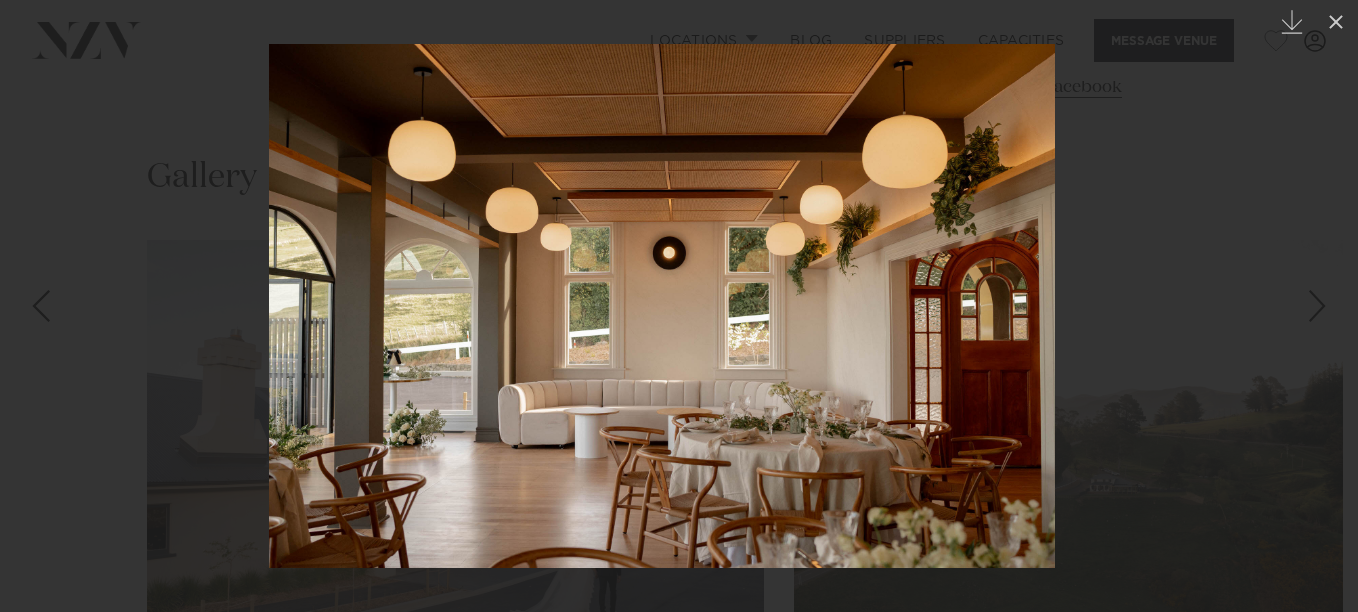 drag, startPoint x: 869, startPoint y: 347, endPoint x: 386, endPoint y: 359, distance: 483.14905 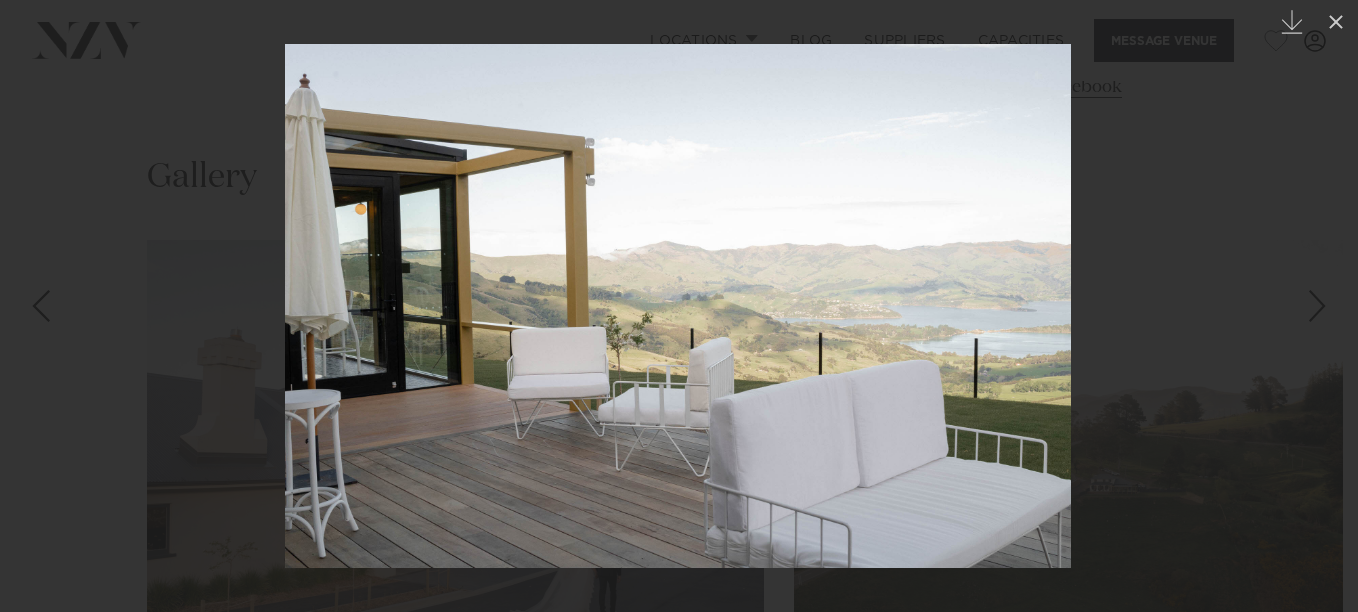 drag, startPoint x: 955, startPoint y: 337, endPoint x: 307, endPoint y: 383, distance: 649.6307 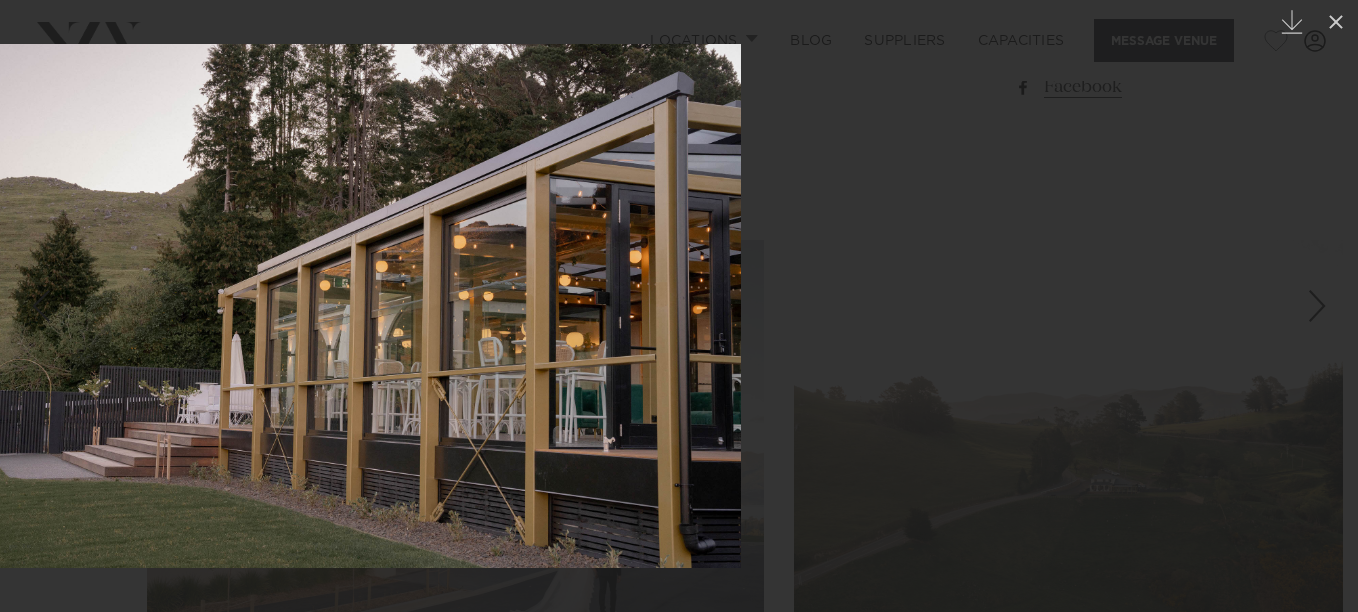 drag, startPoint x: 784, startPoint y: 327, endPoint x: 154, endPoint y: 356, distance: 630.6671 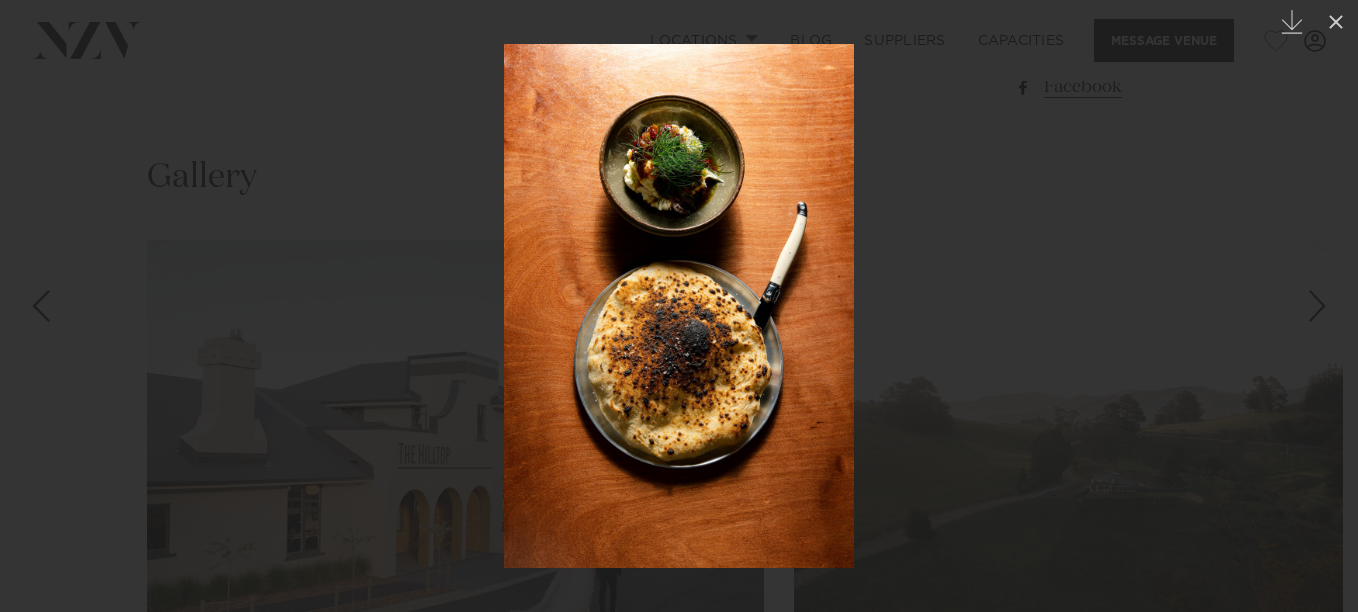 drag, startPoint x: 703, startPoint y: 322, endPoint x: 30, endPoint y: 341, distance: 673.2681 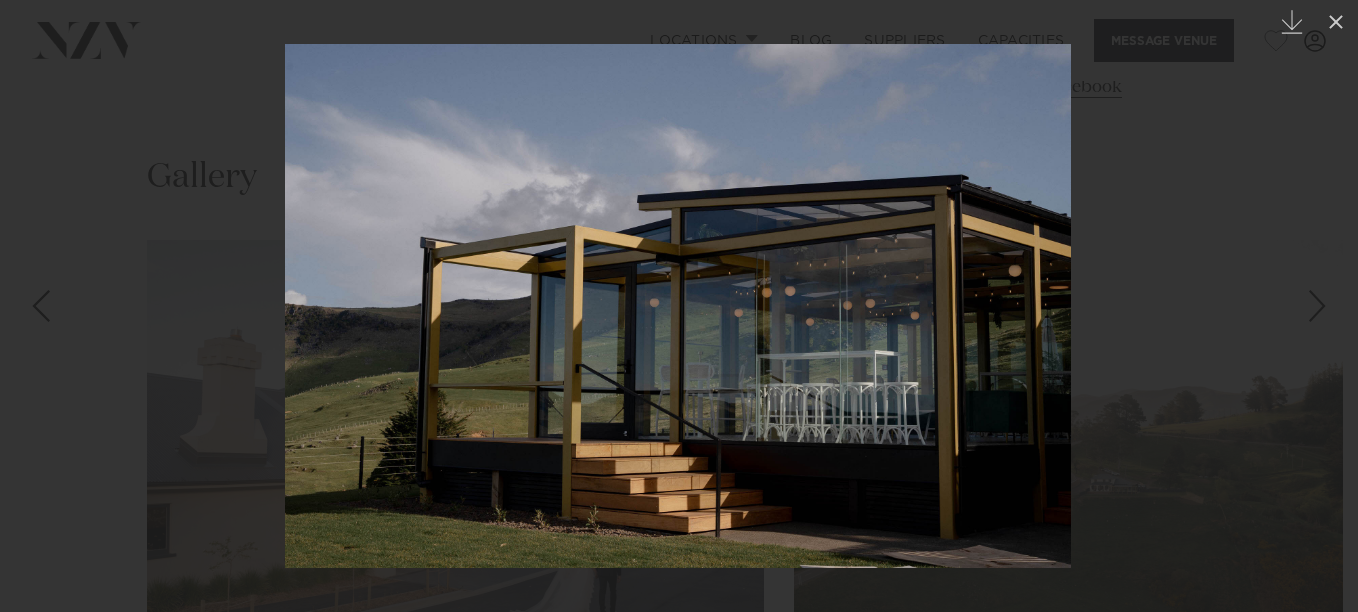 drag, startPoint x: 601, startPoint y: 336, endPoint x: 115, endPoint y: 353, distance: 486.29724 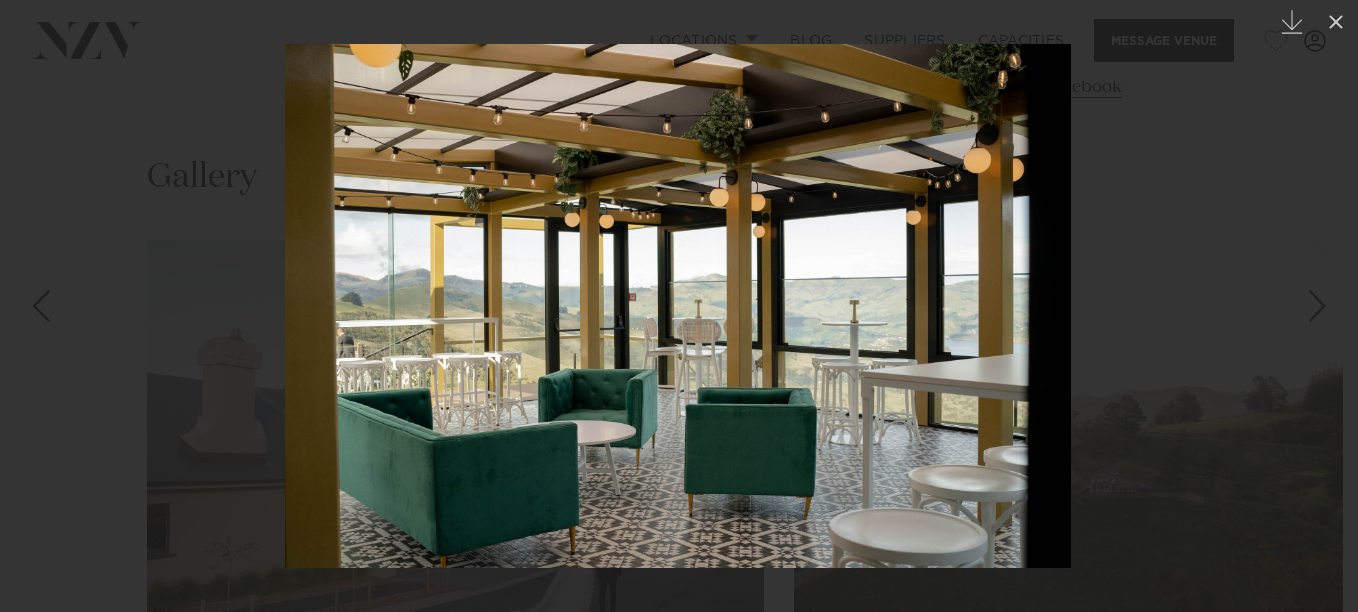 drag, startPoint x: 771, startPoint y: 317, endPoint x: 348, endPoint y: 351, distance: 424.36423 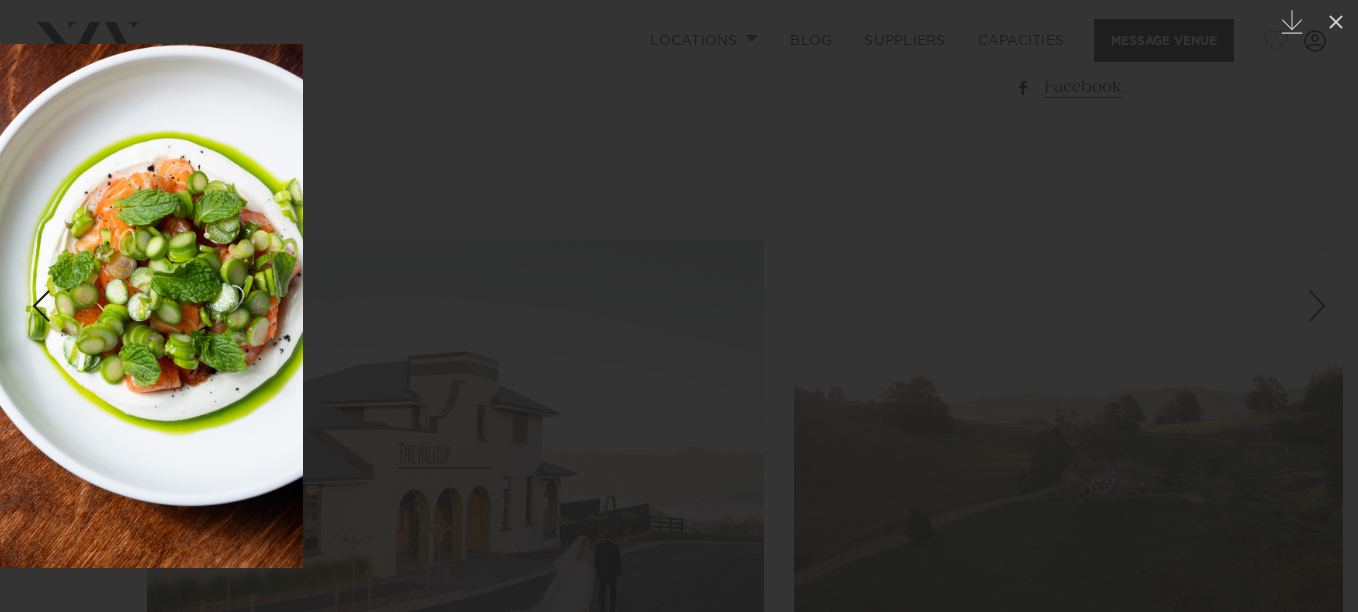 drag, startPoint x: 864, startPoint y: 352, endPoint x: 12, endPoint y: 388, distance: 852.76025 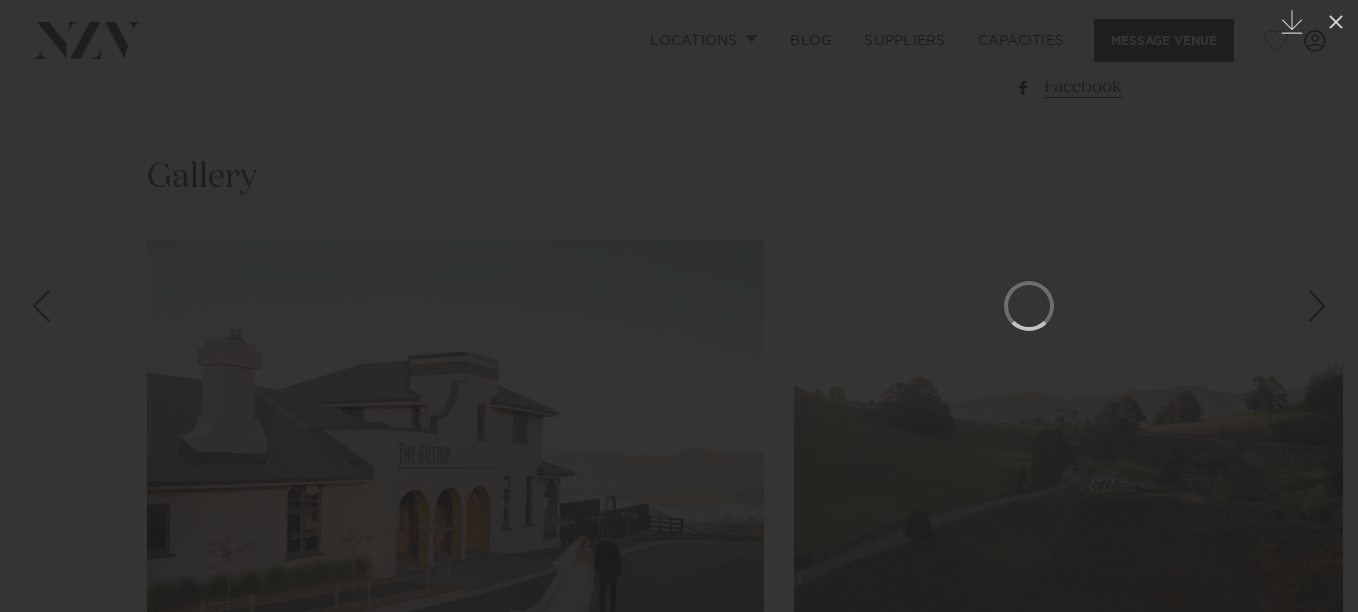 drag, startPoint x: 350, startPoint y: 338, endPoint x: 894, endPoint y: 321, distance: 544.26556 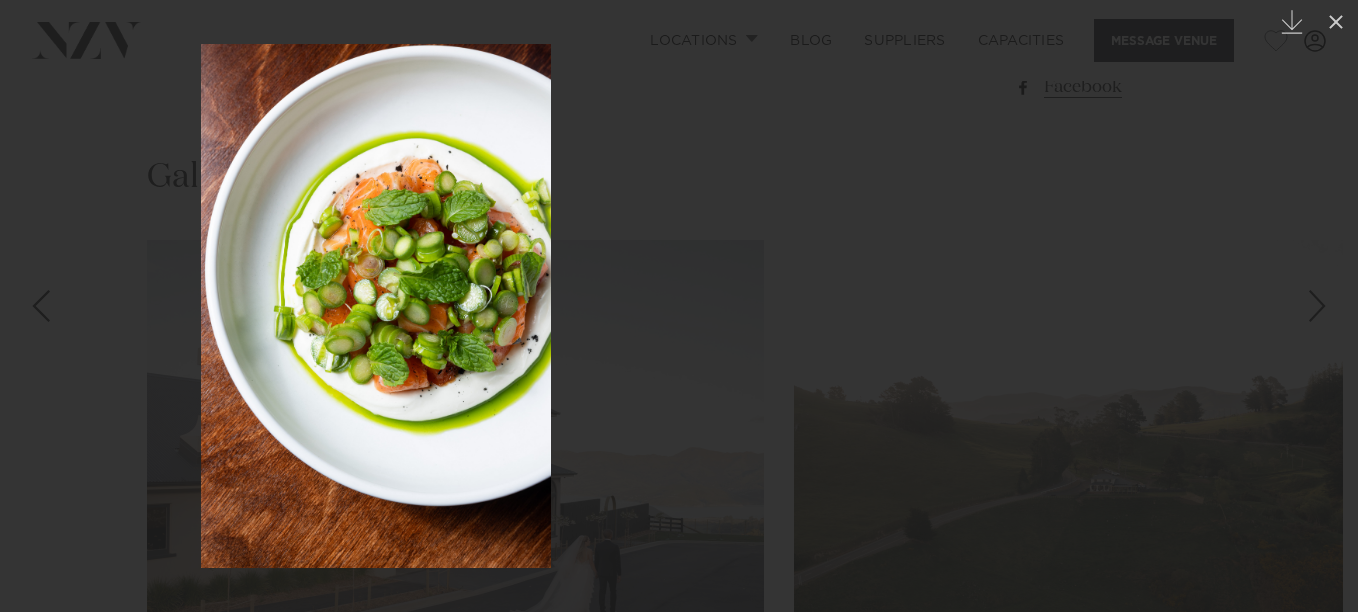 drag, startPoint x: 780, startPoint y: 287, endPoint x: 199, endPoint y: 314, distance: 581.627 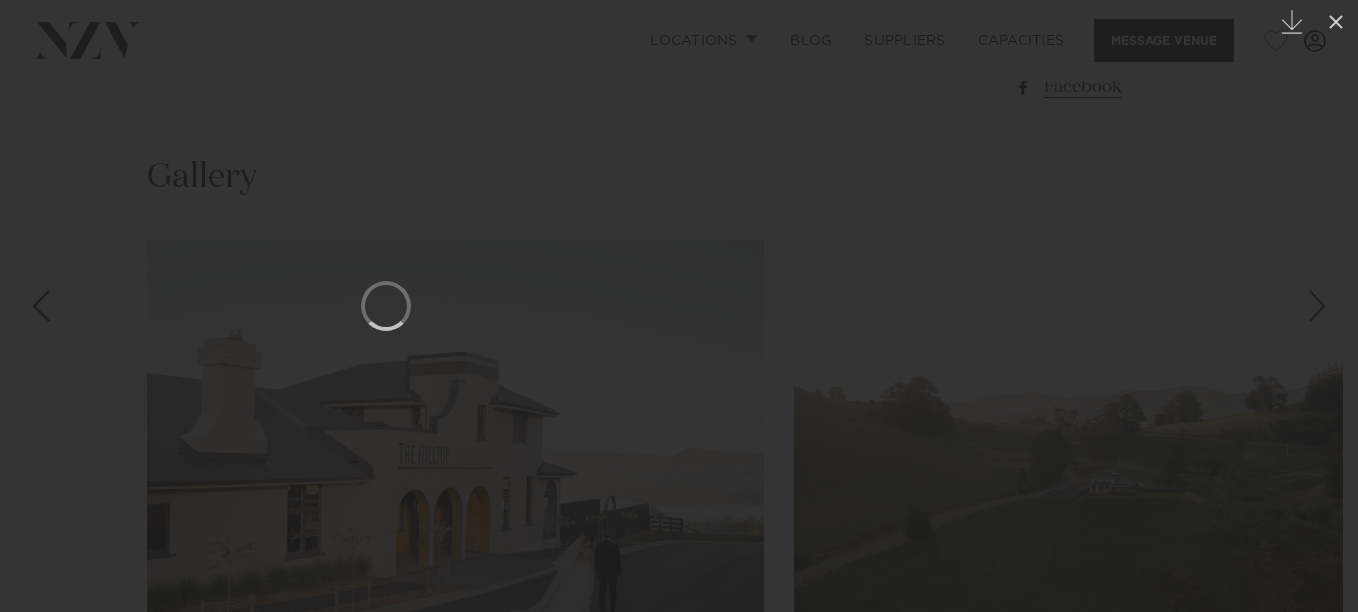 drag, startPoint x: 815, startPoint y: 335, endPoint x: 195, endPoint y: 374, distance: 621.2254 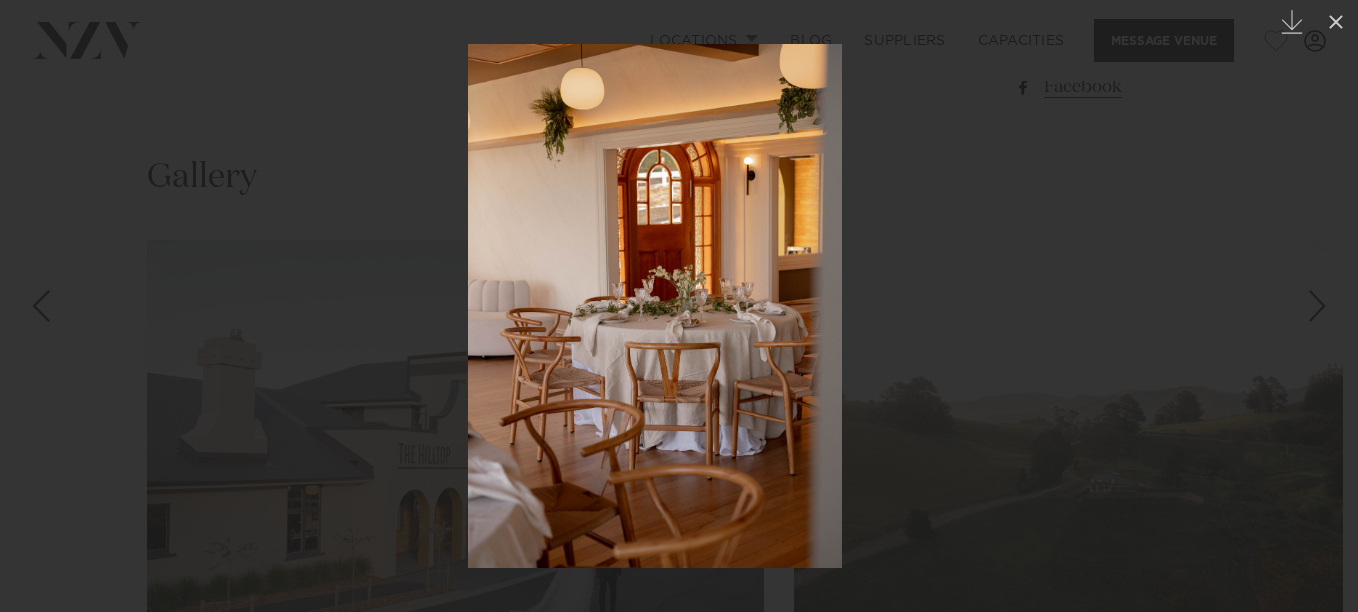 drag, startPoint x: 765, startPoint y: 365, endPoint x: 463, endPoint y: 375, distance: 302.16553 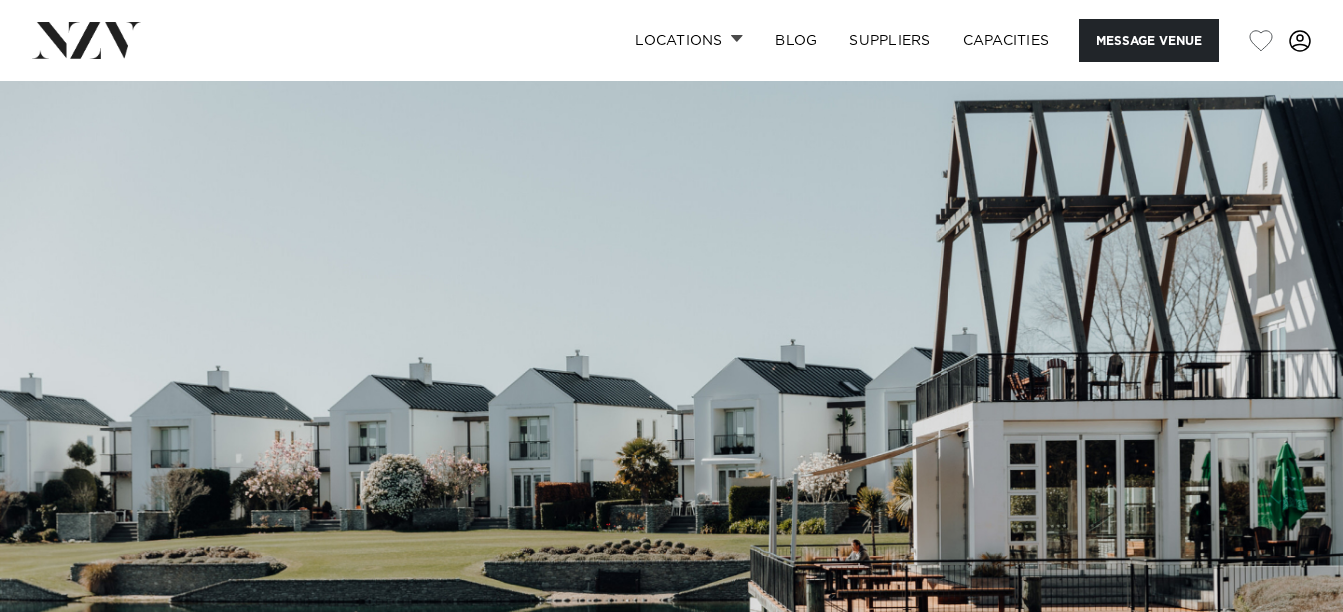 scroll, scrollTop: 0, scrollLeft: 0, axis: both 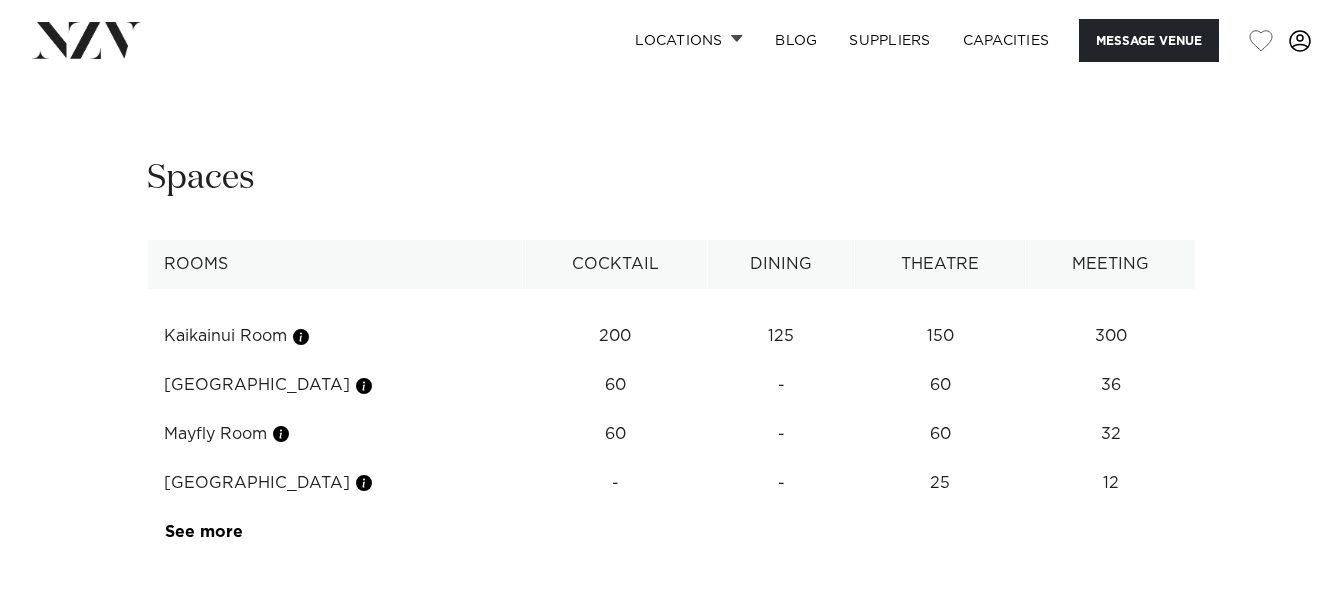 click on "Kaikainui Room" at bounding box center (335, 336) 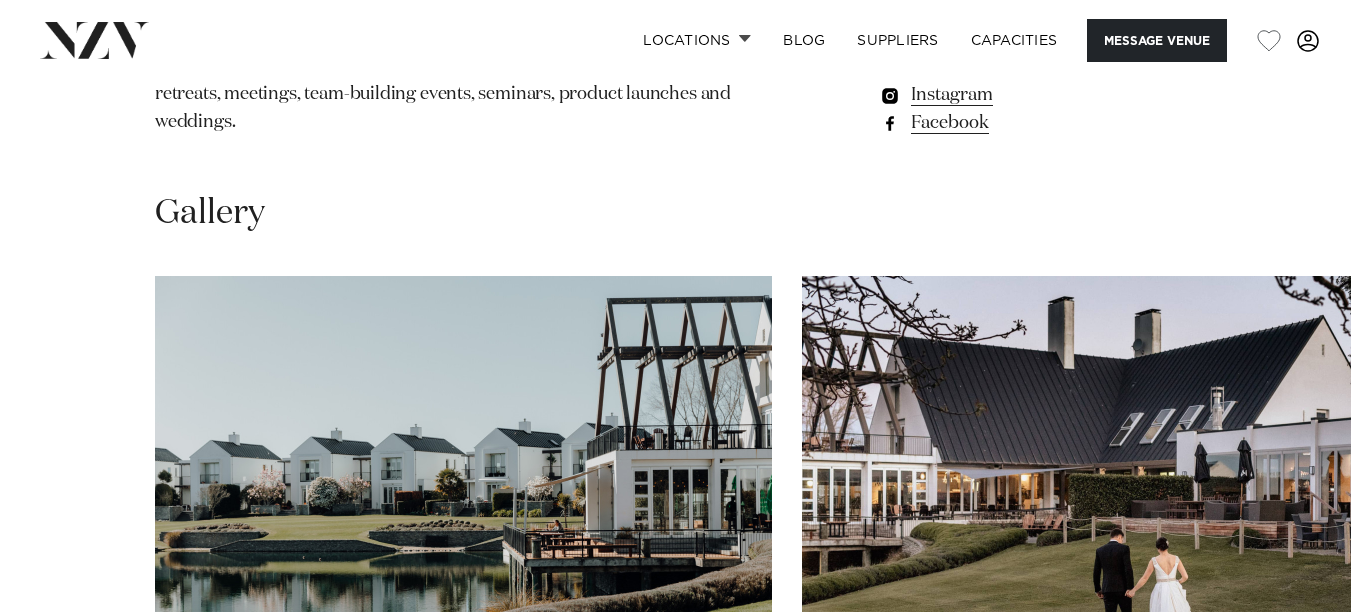 scroll, scrollTop: 1700, scrollLeft: 0, axis: vertical 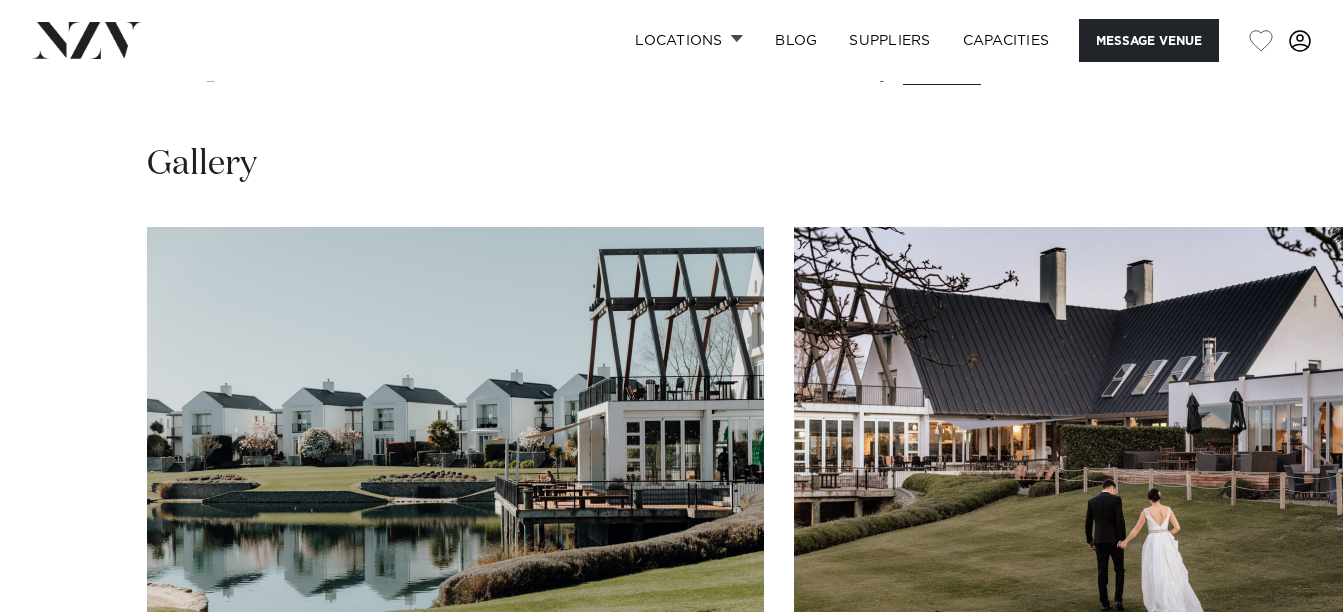 click at bounding box center [455, 453] 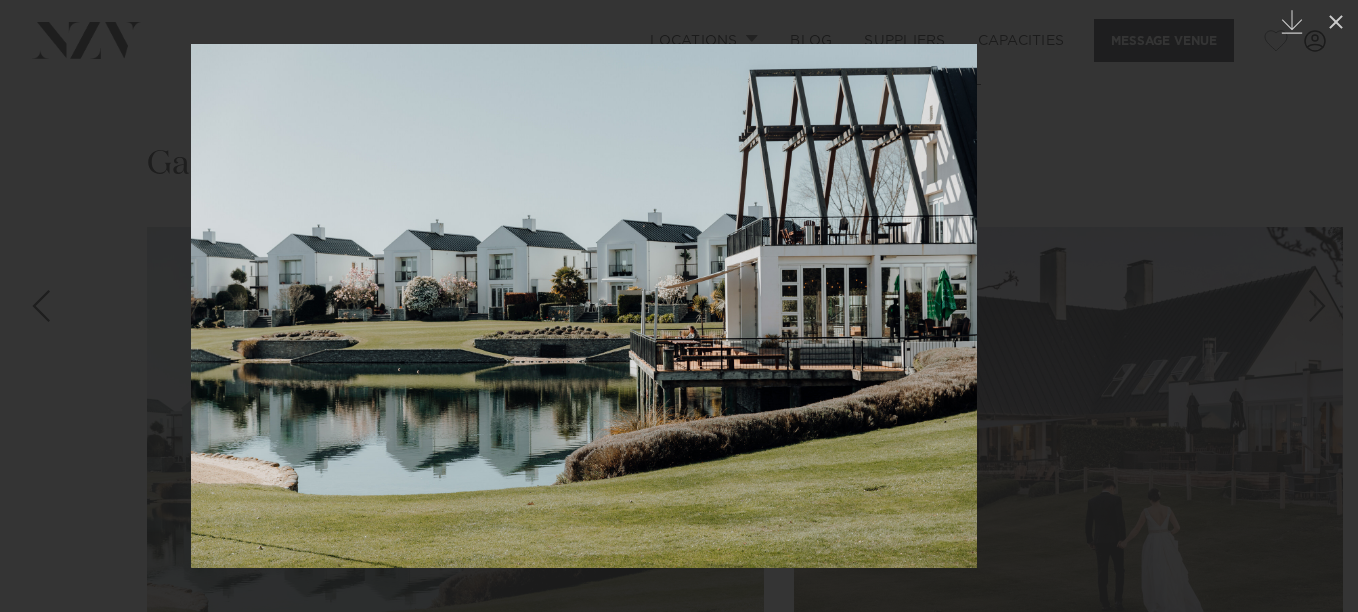drag, startPoint x: 885, startPoint y: 286, endPoint x: 246, endPoint y: 357, distance: 642.9324 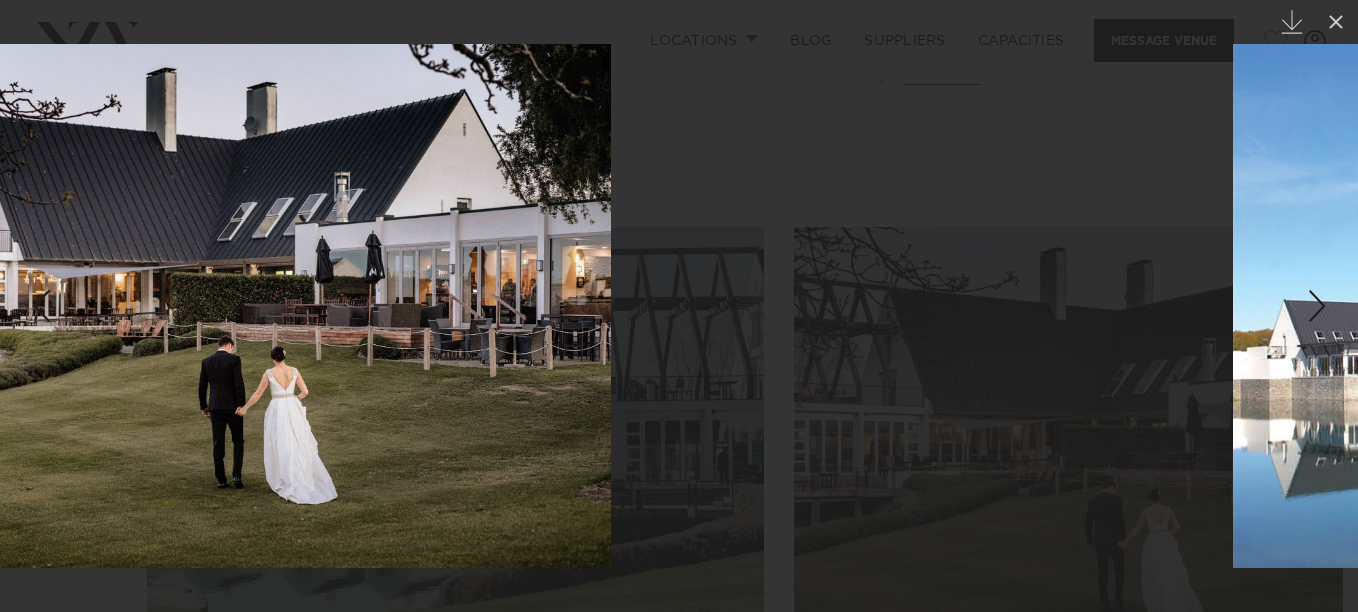 drag, startPoint x: 811, startPoint y: 269, endPoint x: 172, endPoint y: 328, distance: 641.718 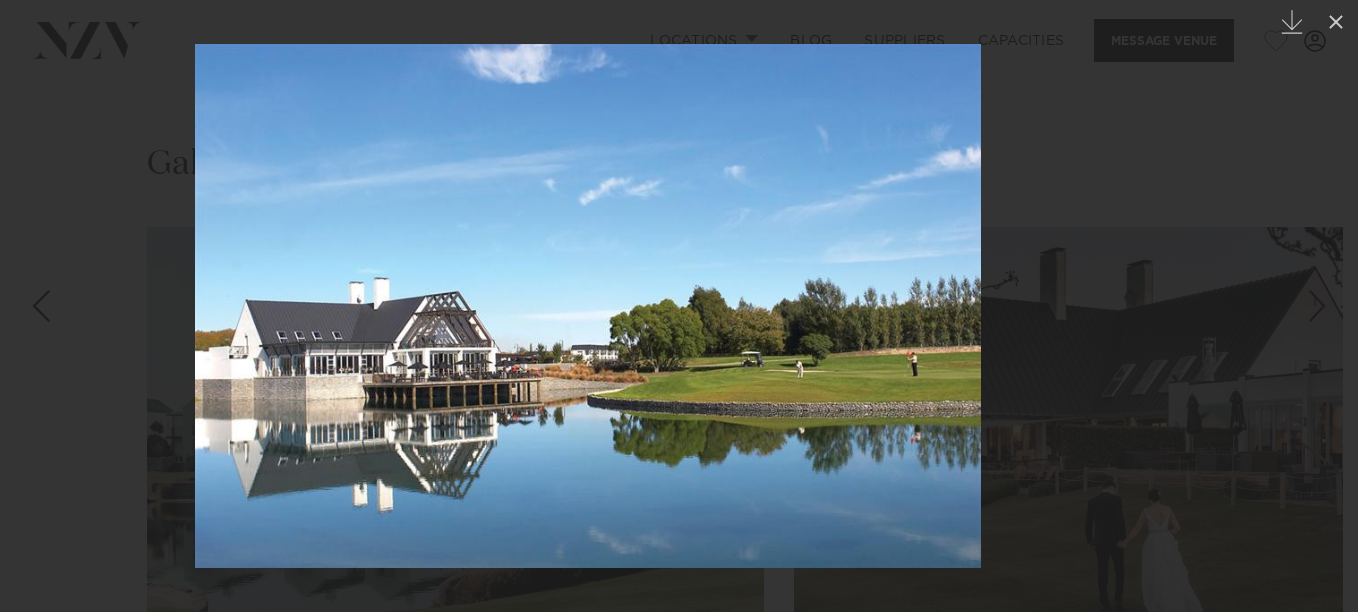 drag, startPoint x: 706, startPoint y: 271, endPoint x: 170, endPoint y: 311, distance: 537.4905 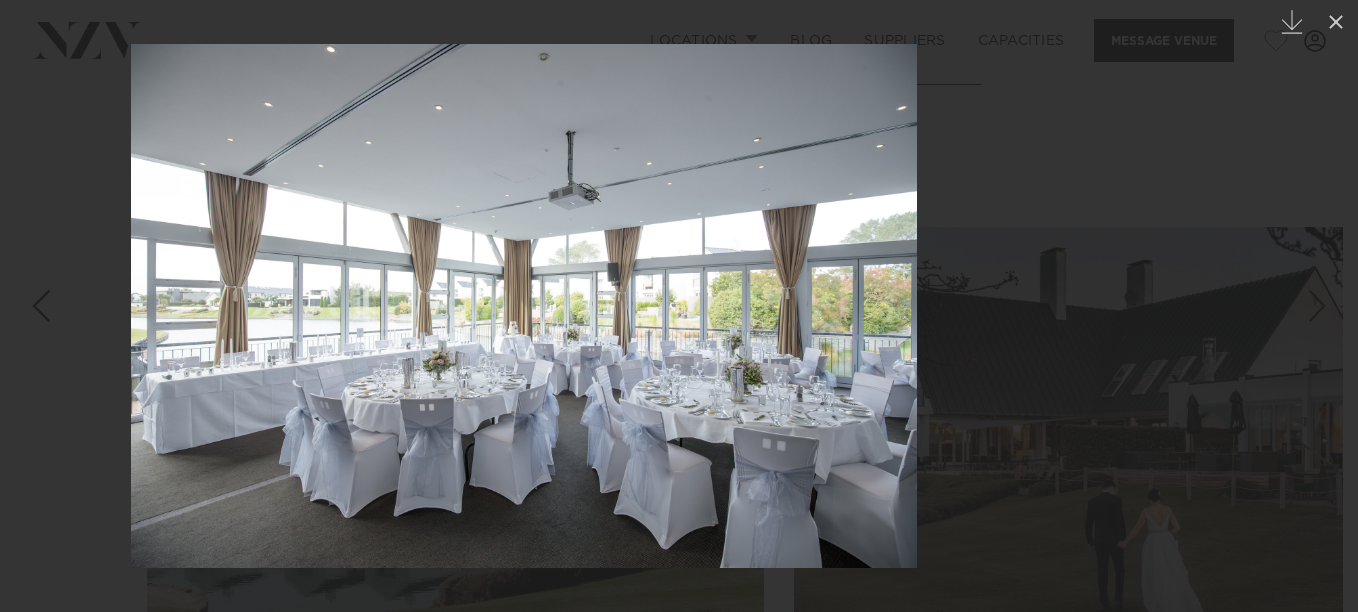 drag, startPoint x: 742, startPoint y: 243, endPoint x: 306, endPoint y: 282, distance: 437.74078 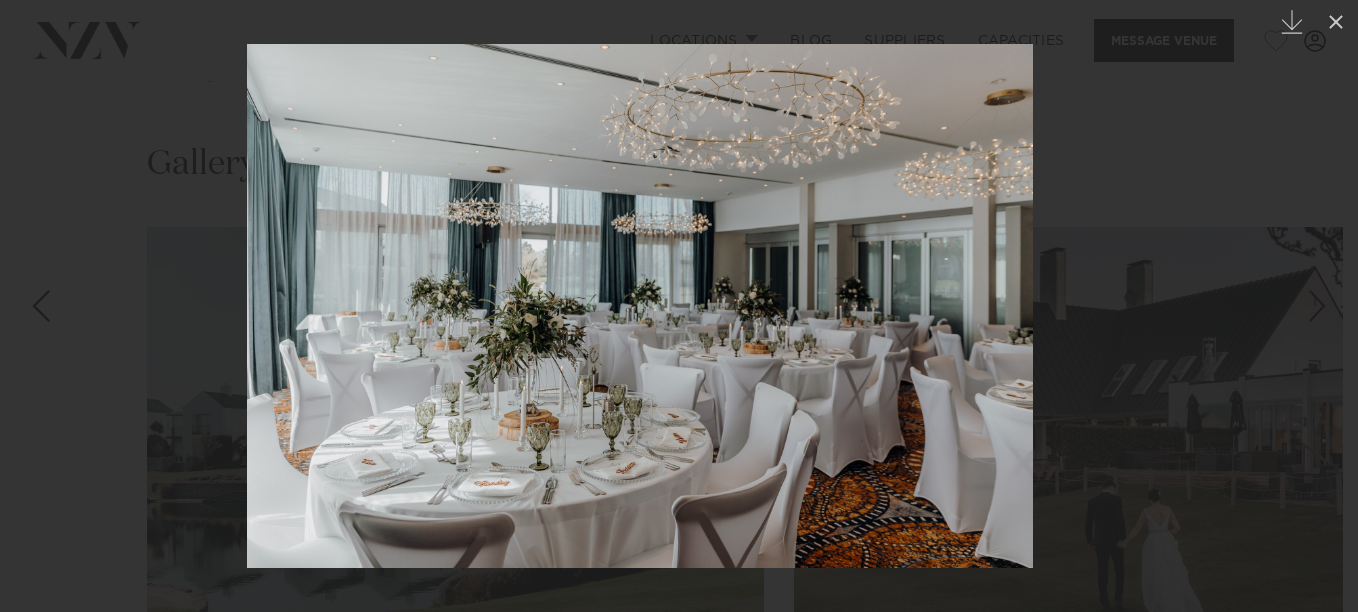 drag, startPoint x: 687, startPoint y: 259, endPoint x: 227, endPoint y: 297, distance: 461.5669 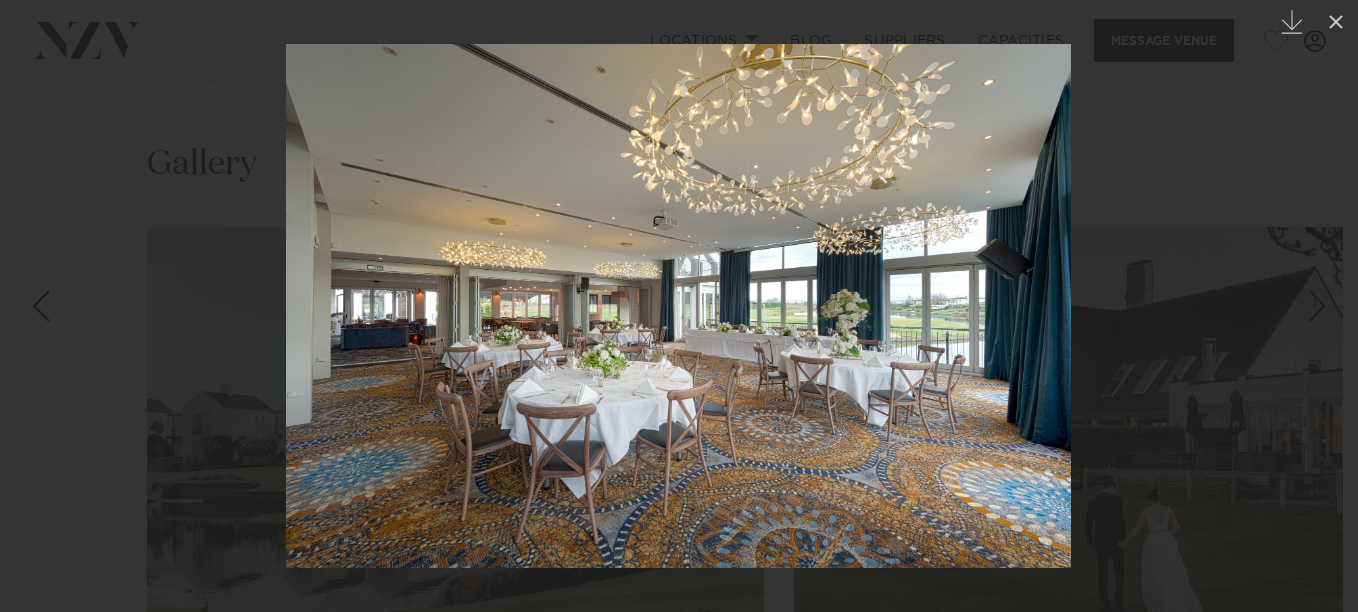 drag, startPoint x: 870, startPoint y: 274, endPoint x: 446, endPoint y: 343, distance: 429.5777 